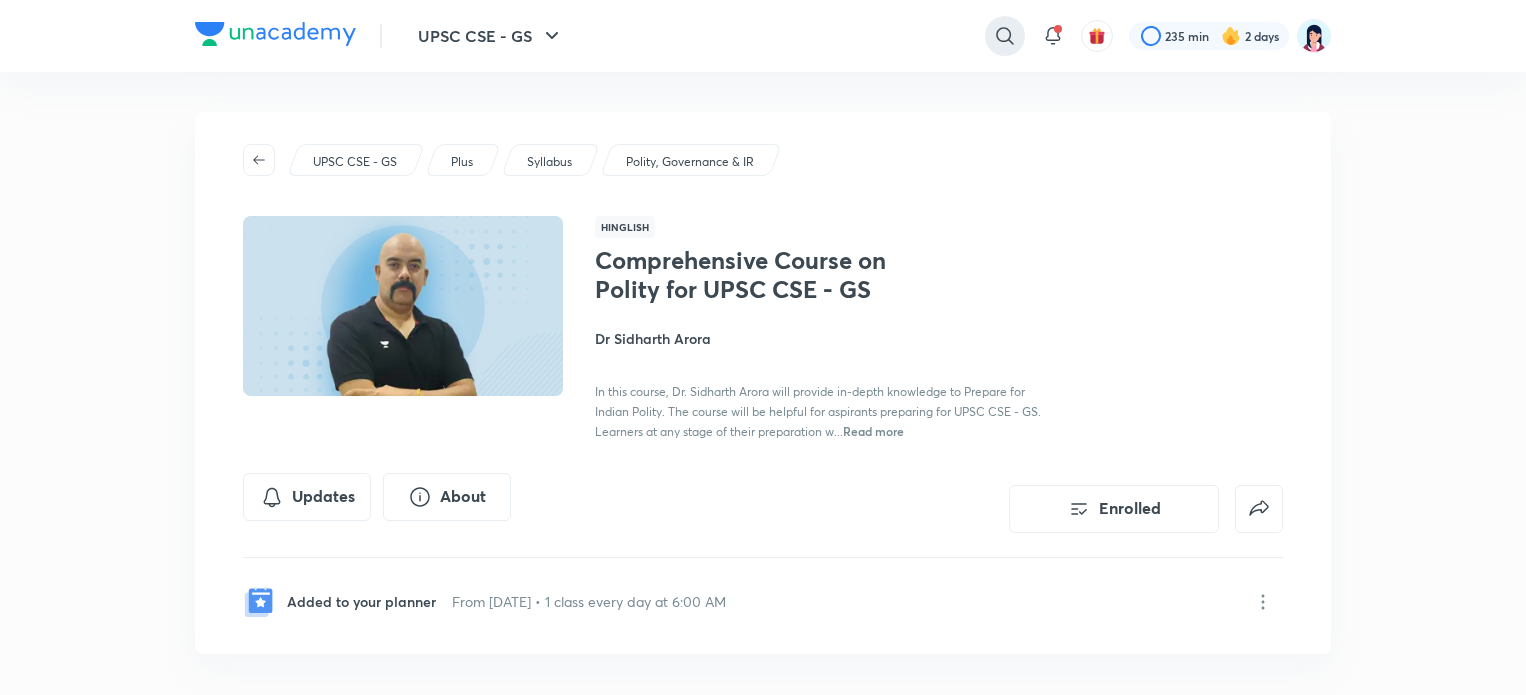 scroll, scrollTop: 0, scrollLeft: 0, axis: both 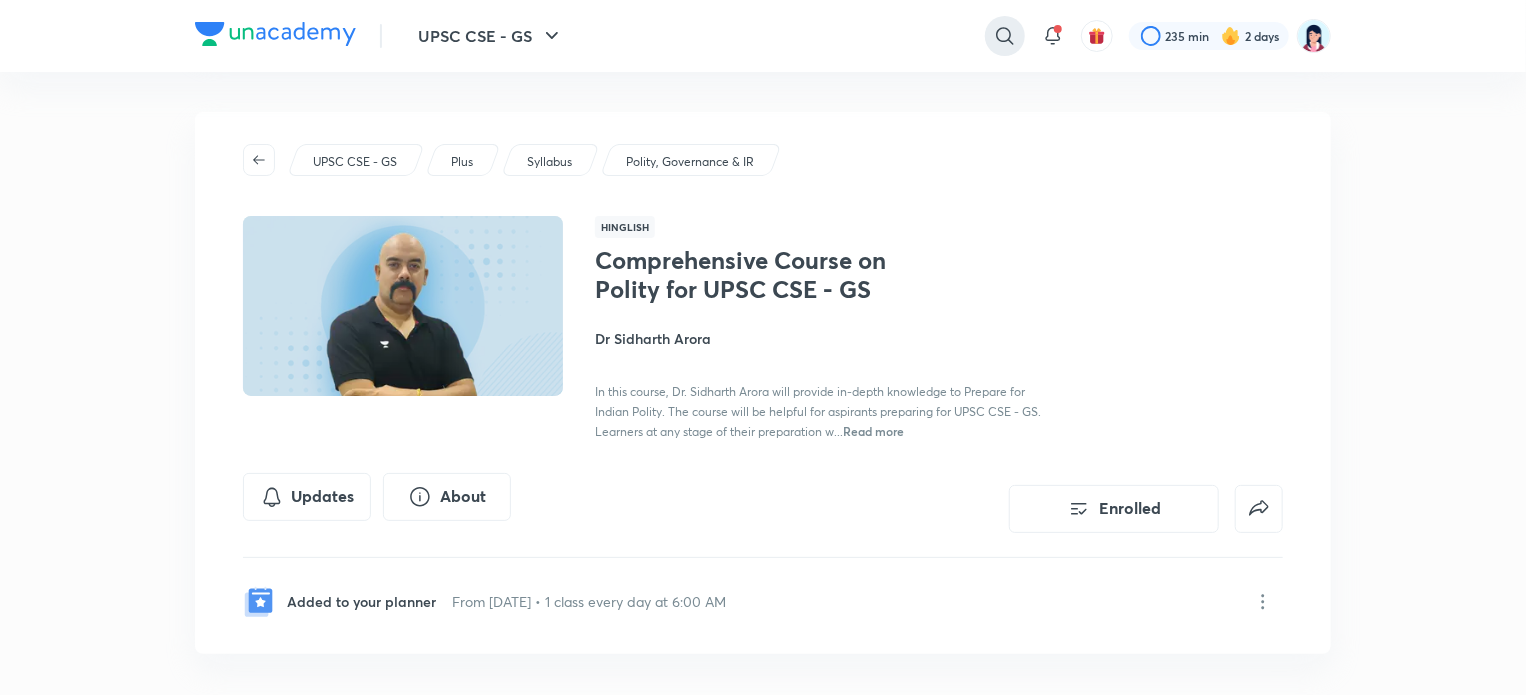 click 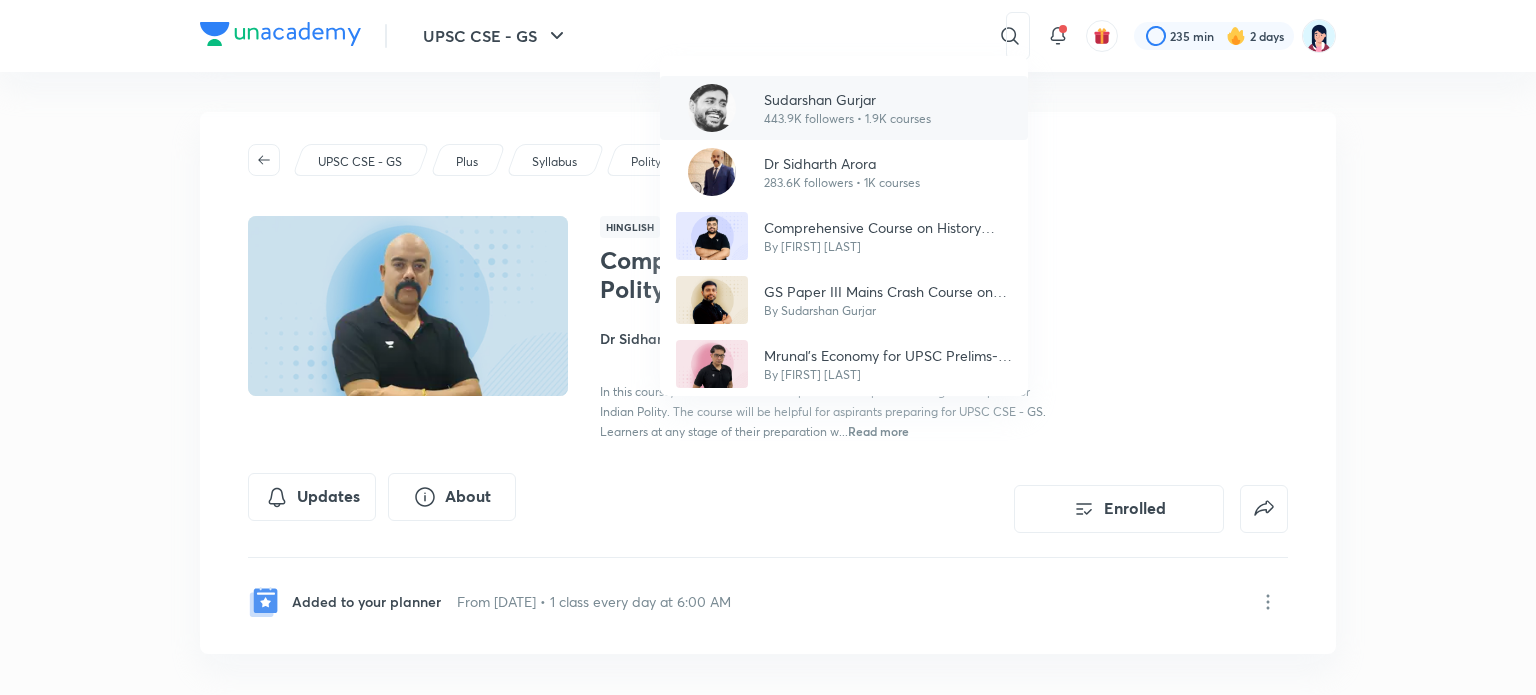 click on "443.9K followers • 1.9K courses" at bounding box center (847, 119) 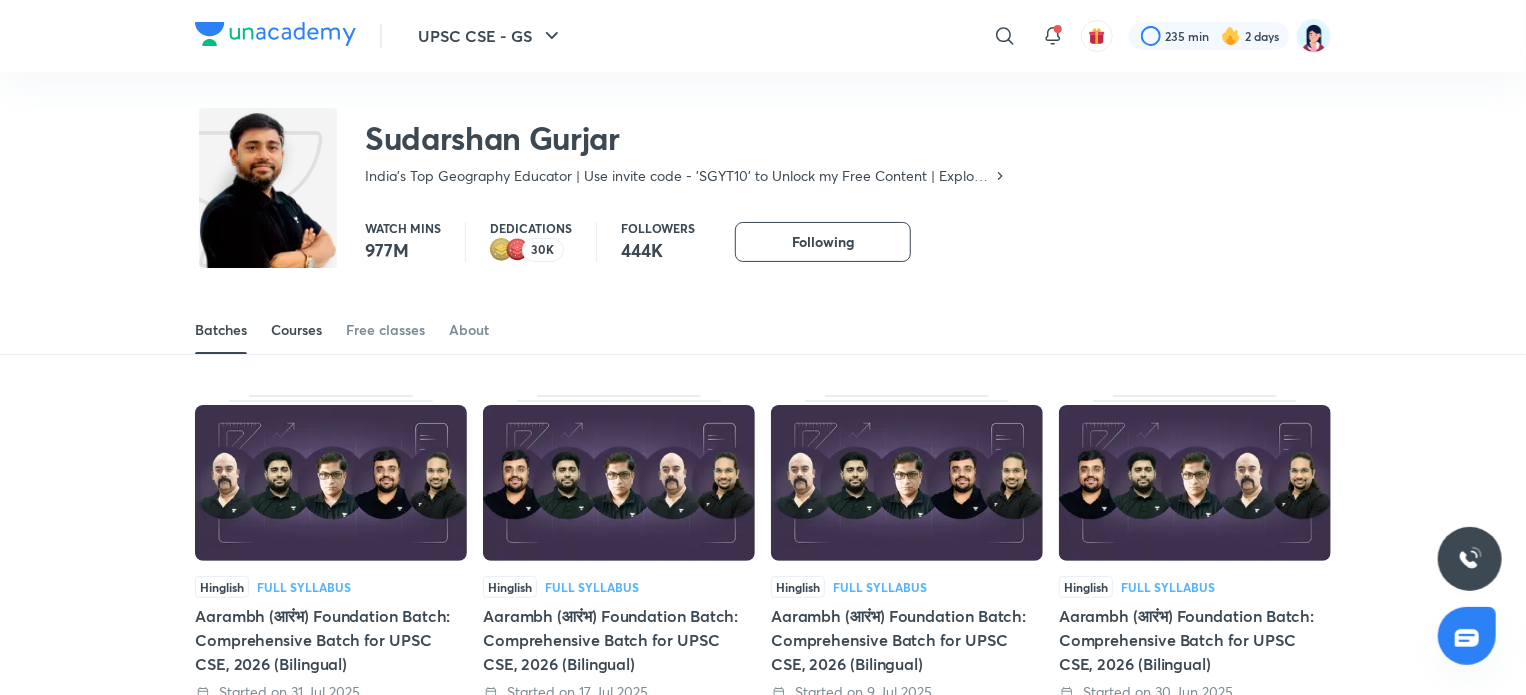 click on "Courses" at bounding box center (296, 330) 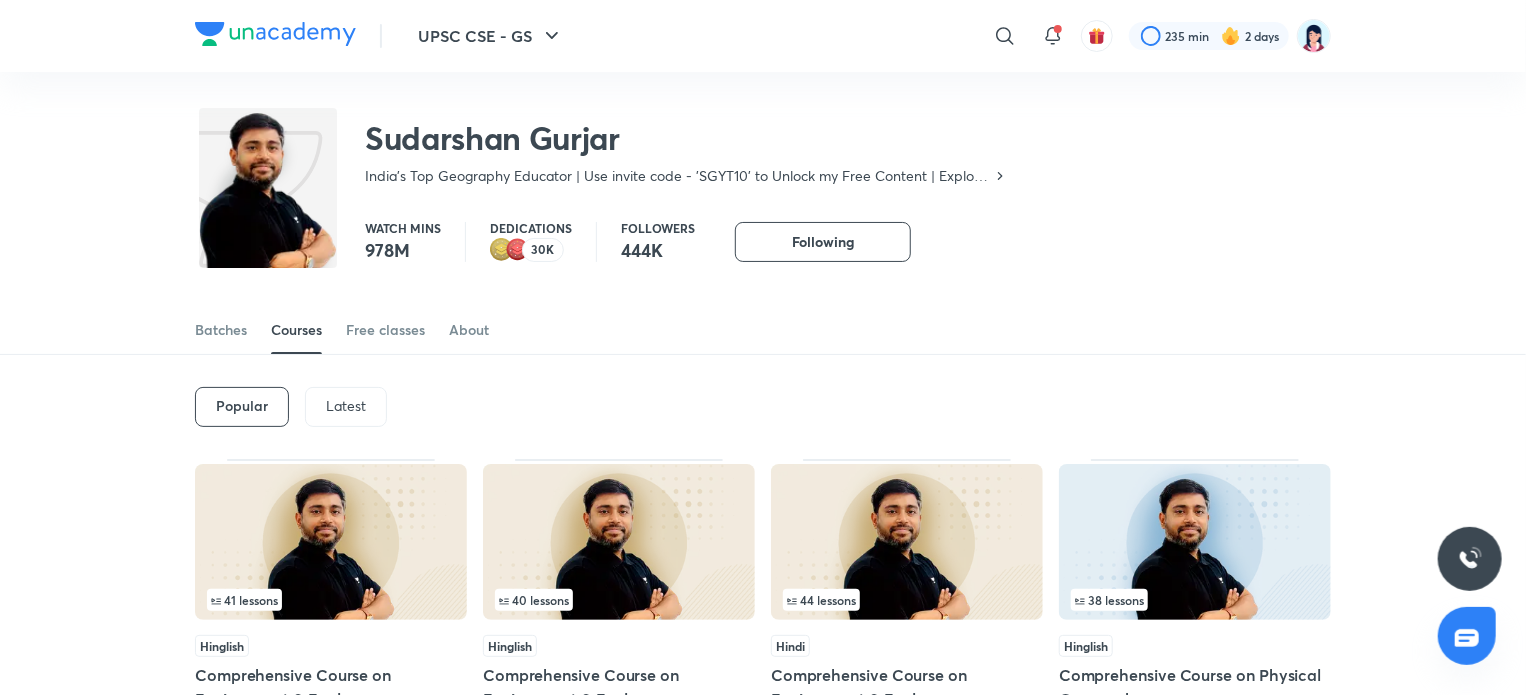 click on "Latest" at bounding box center [346, 407] 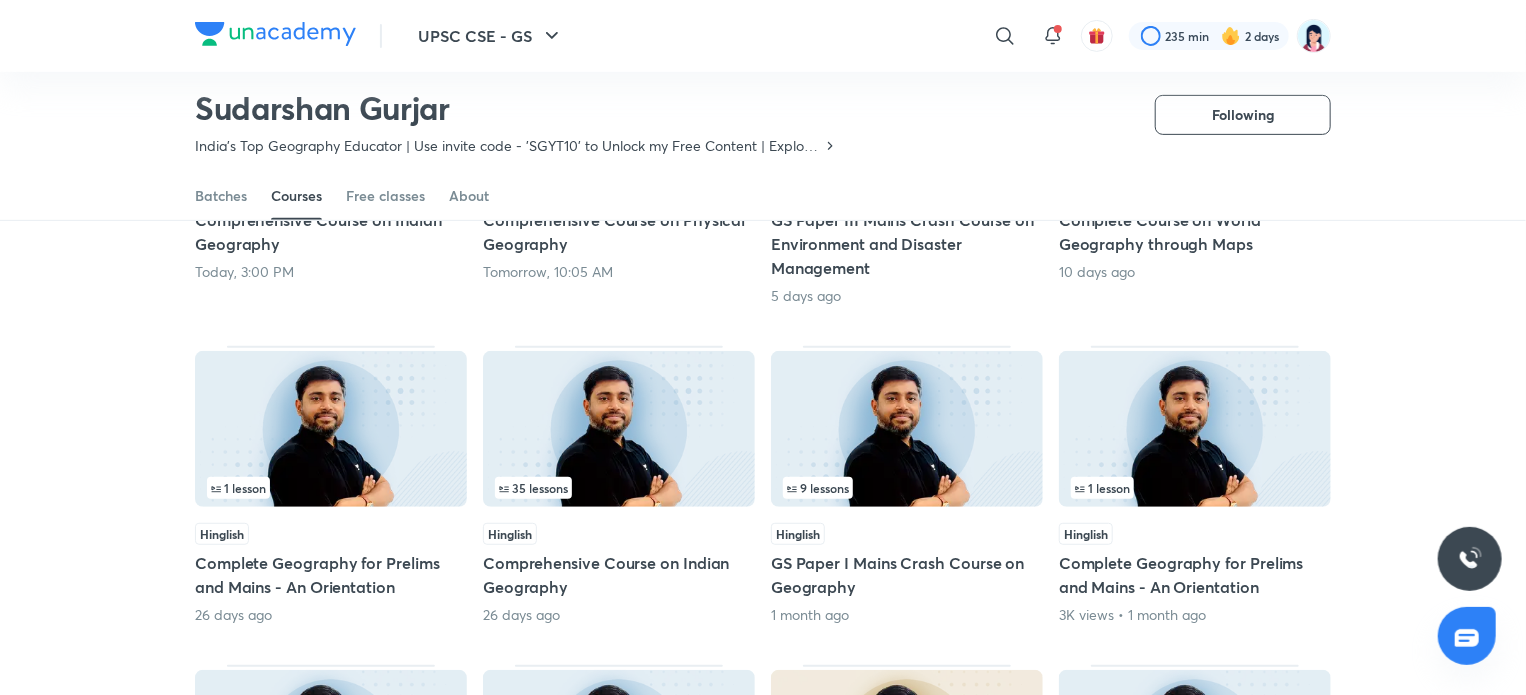 scroll, scrollTop: 400, scrollLeft: 0, axis: vertical 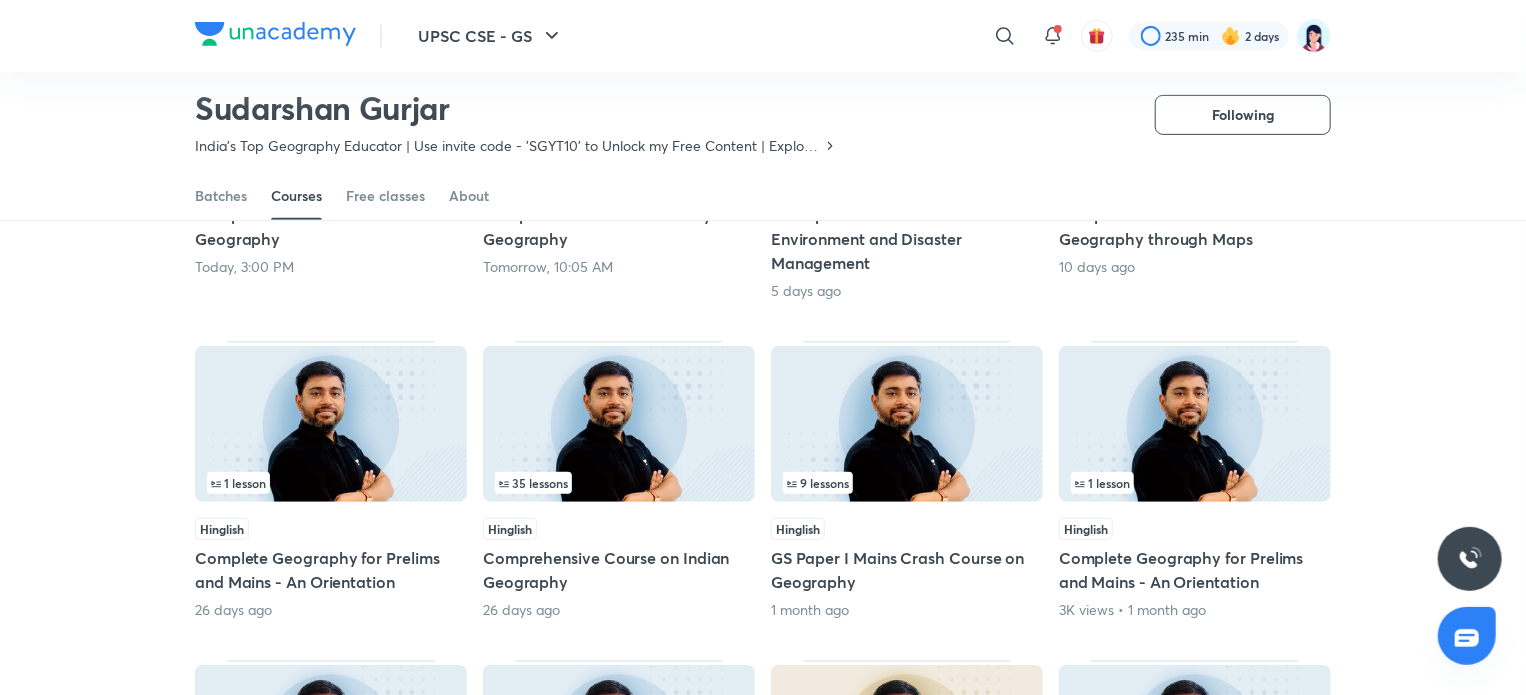 click at bounding box center [619, 424] 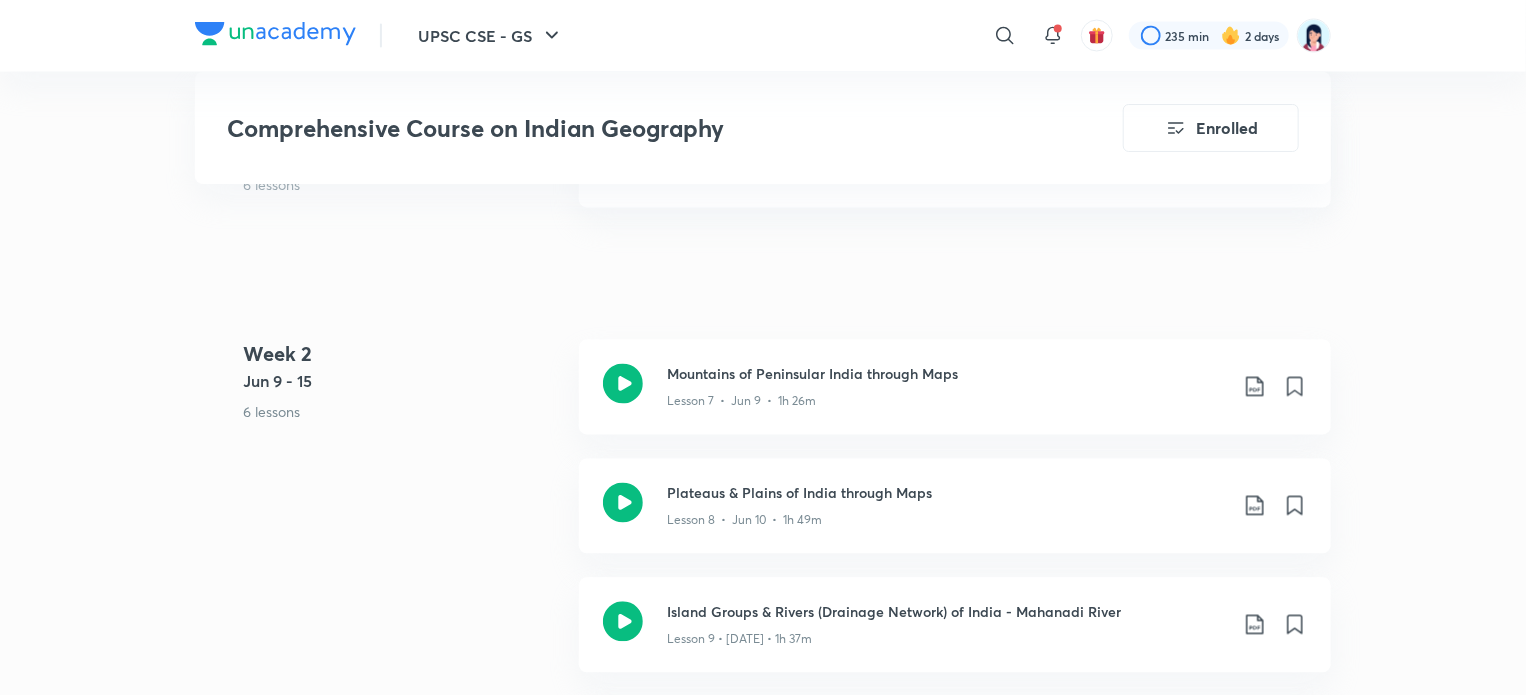 scroll, scrollTop: 1850, scrollLeft: 0, axis: vertical 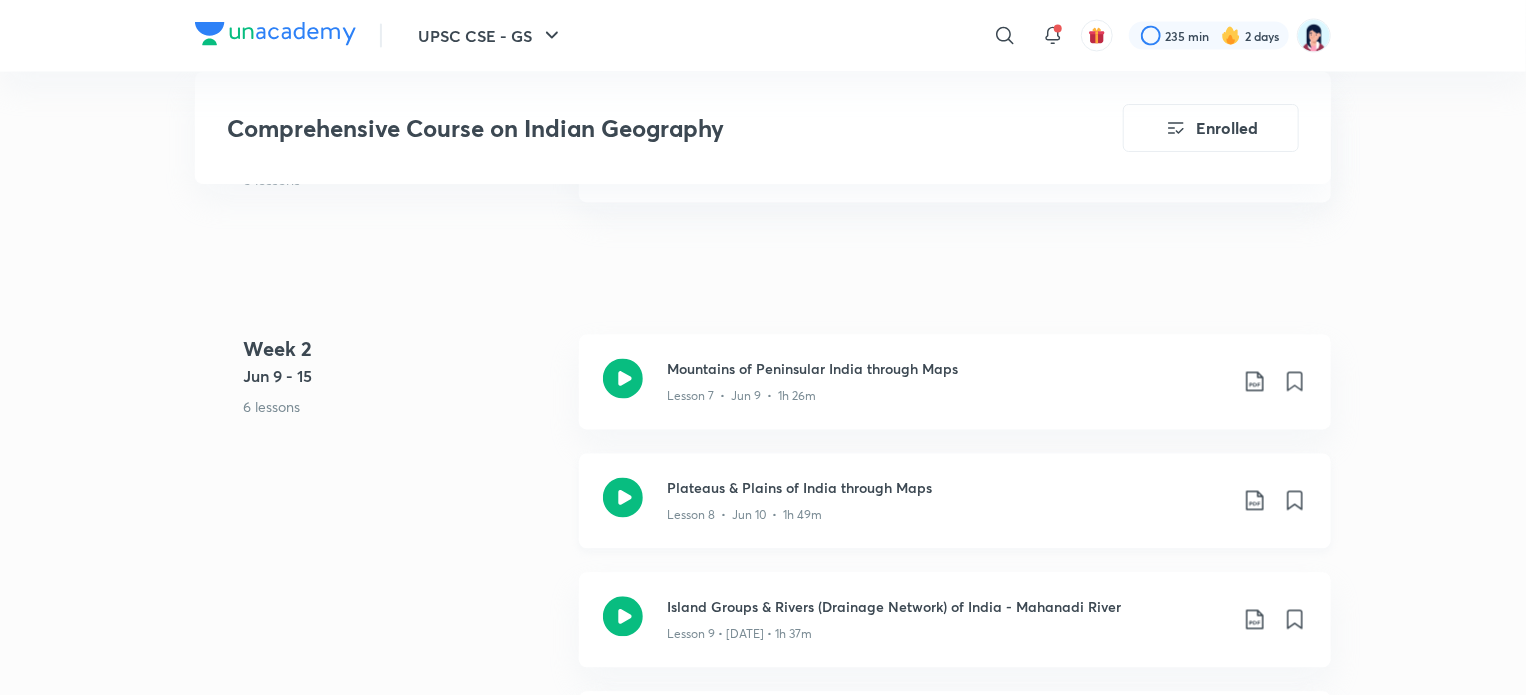 click on "Lesson 8  •  Jun 10  •  1h 49m" at bounding box center [744, 516] 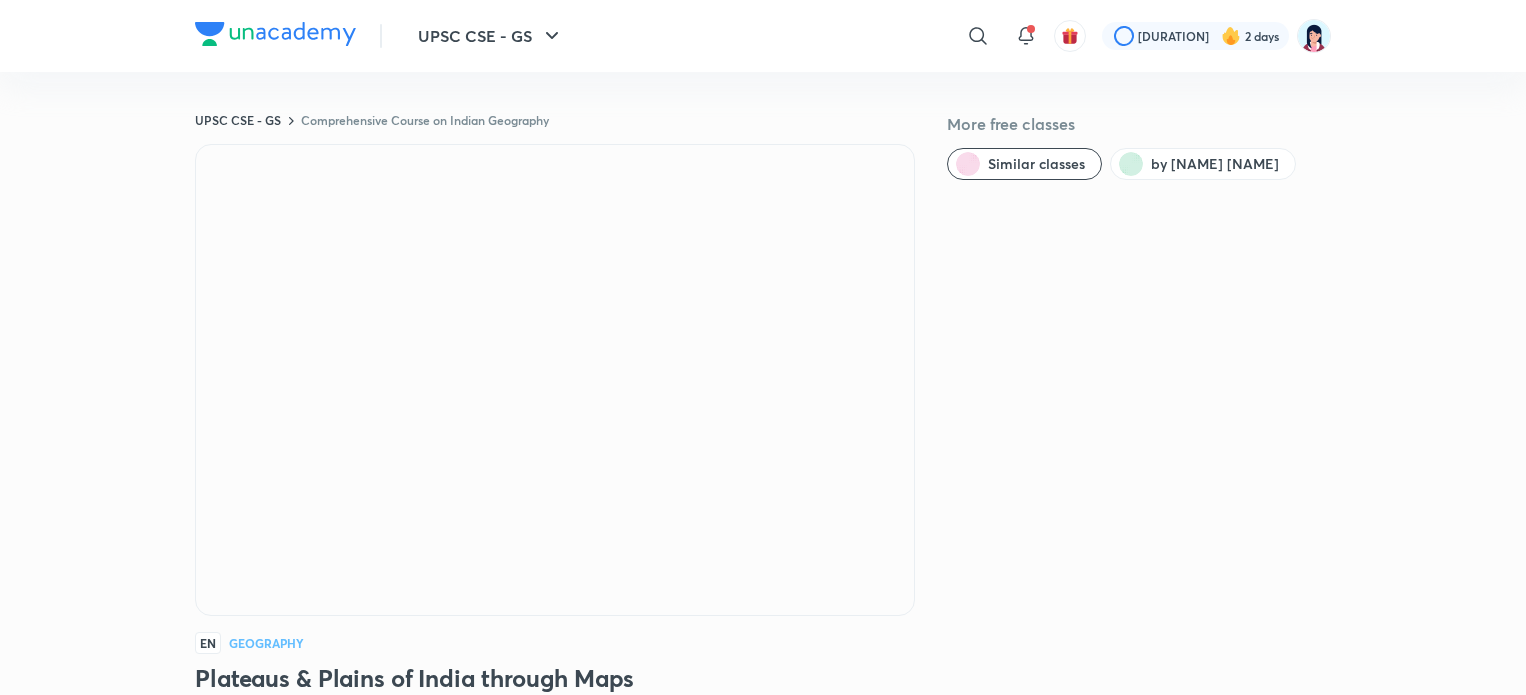 scroll, scrollTop: 0, scrollLeft: 0, axis: both 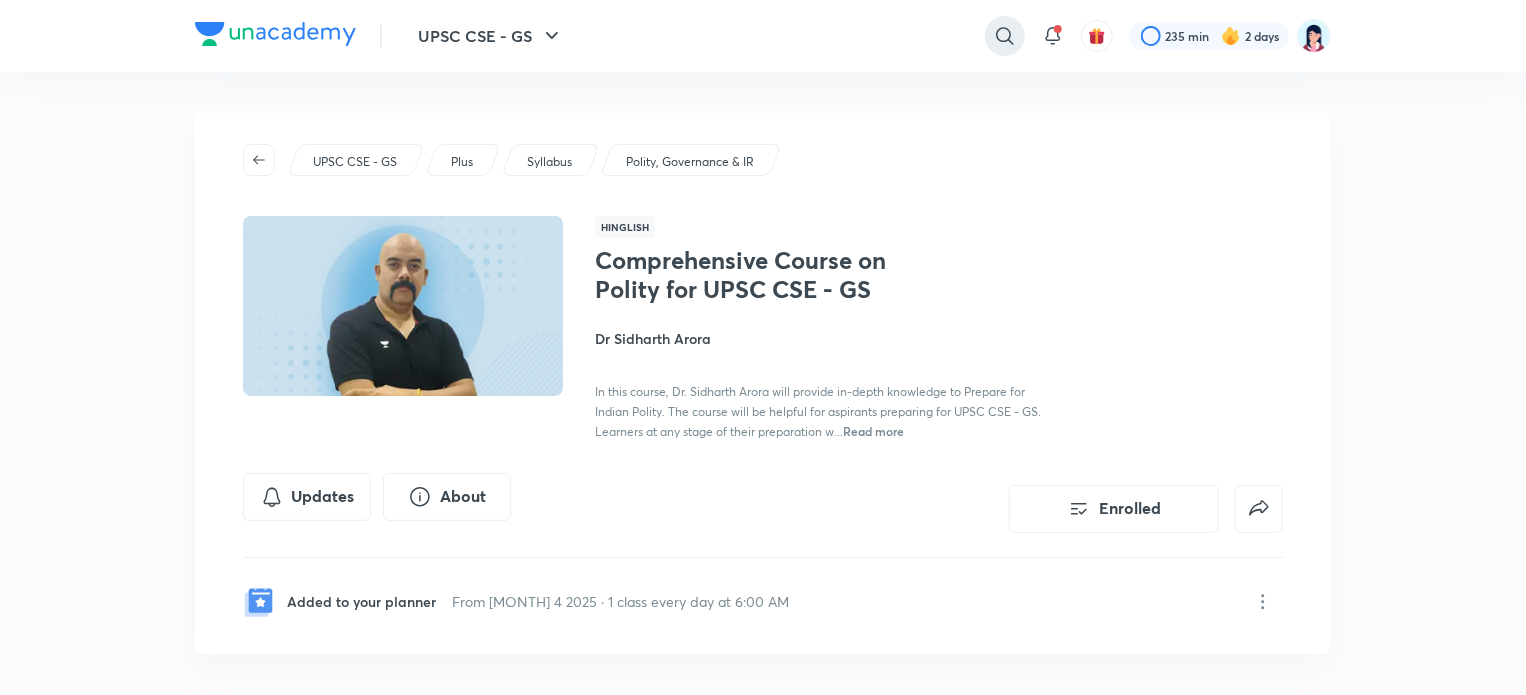 click 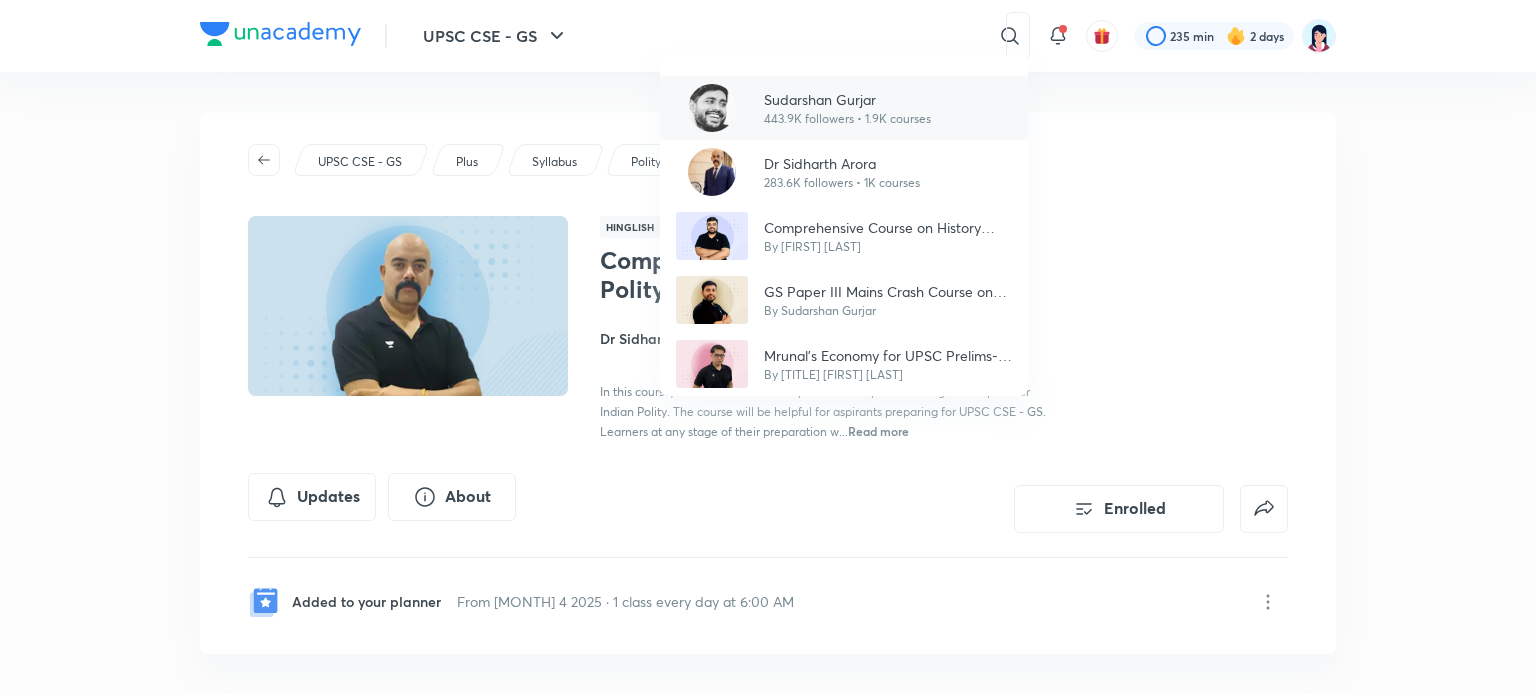 click on "Sudarshan Gurjar" at bounding box center [847, 99] 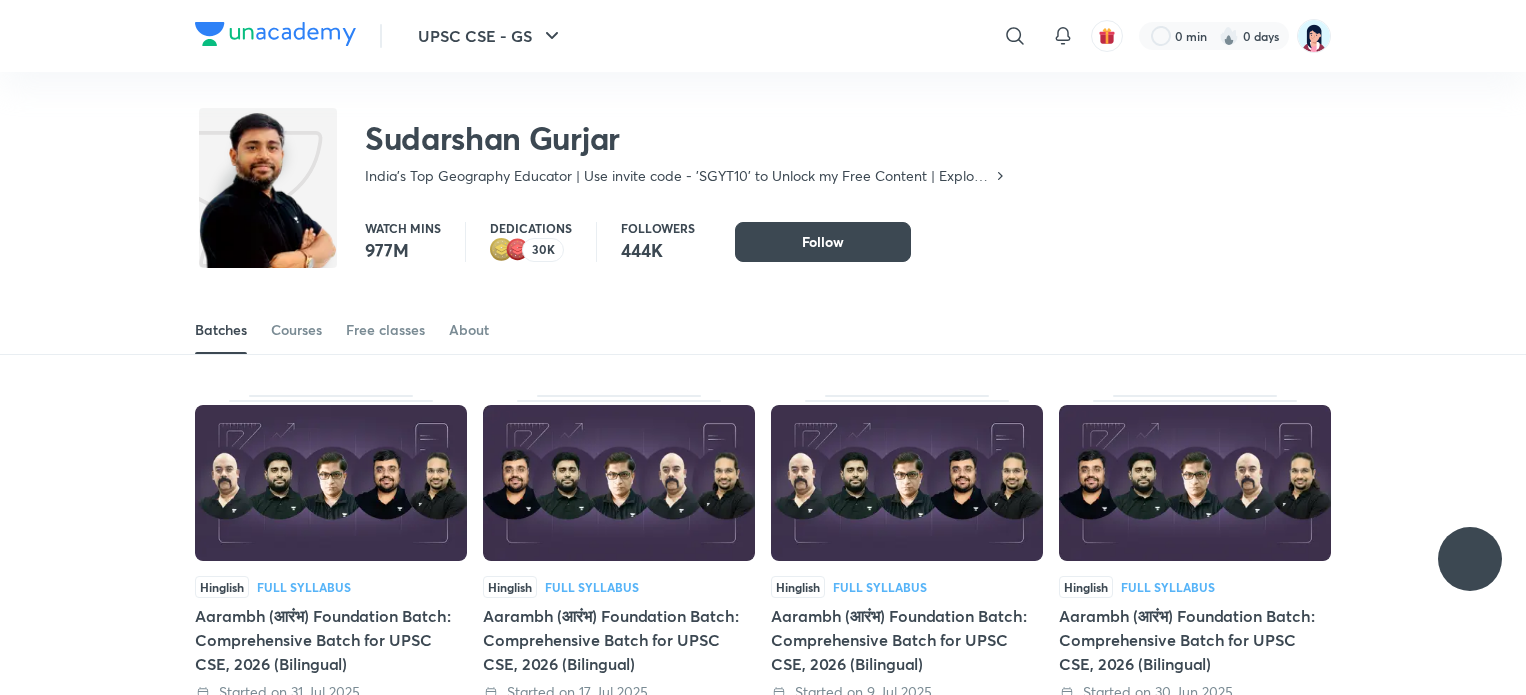 scroll, scrollTop: 0, scrollLeft: 0, axis: both 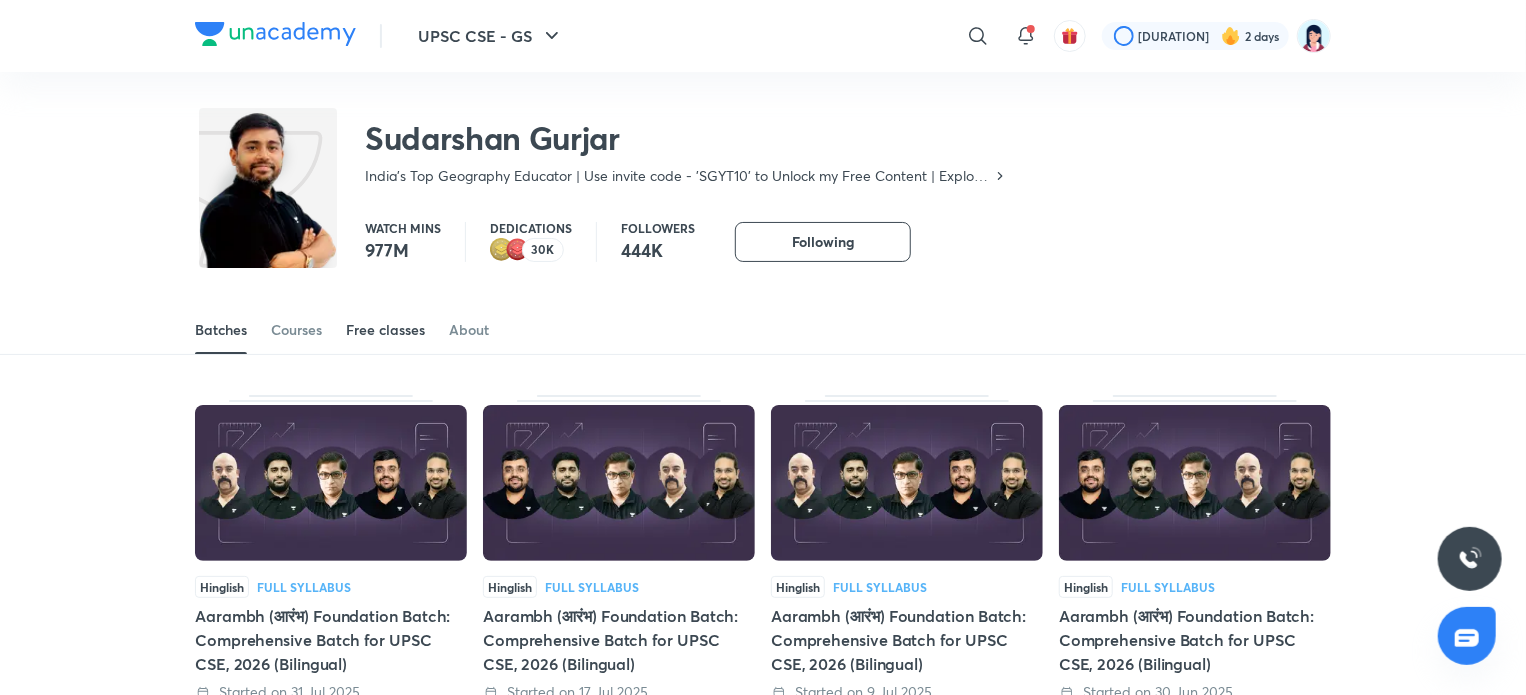 click on "Free classes" at bounding box center (385, 330) 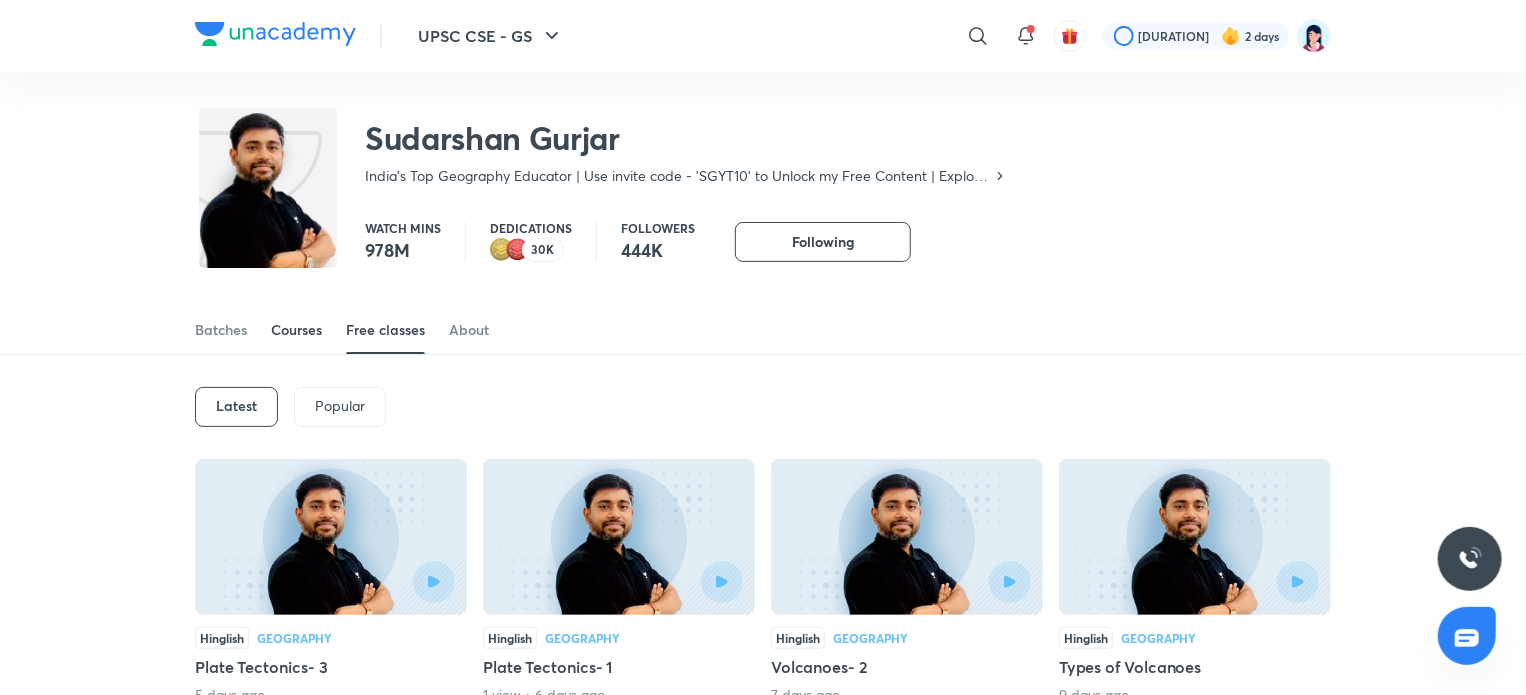 click on "Courses" at bounding box center (296, 330) 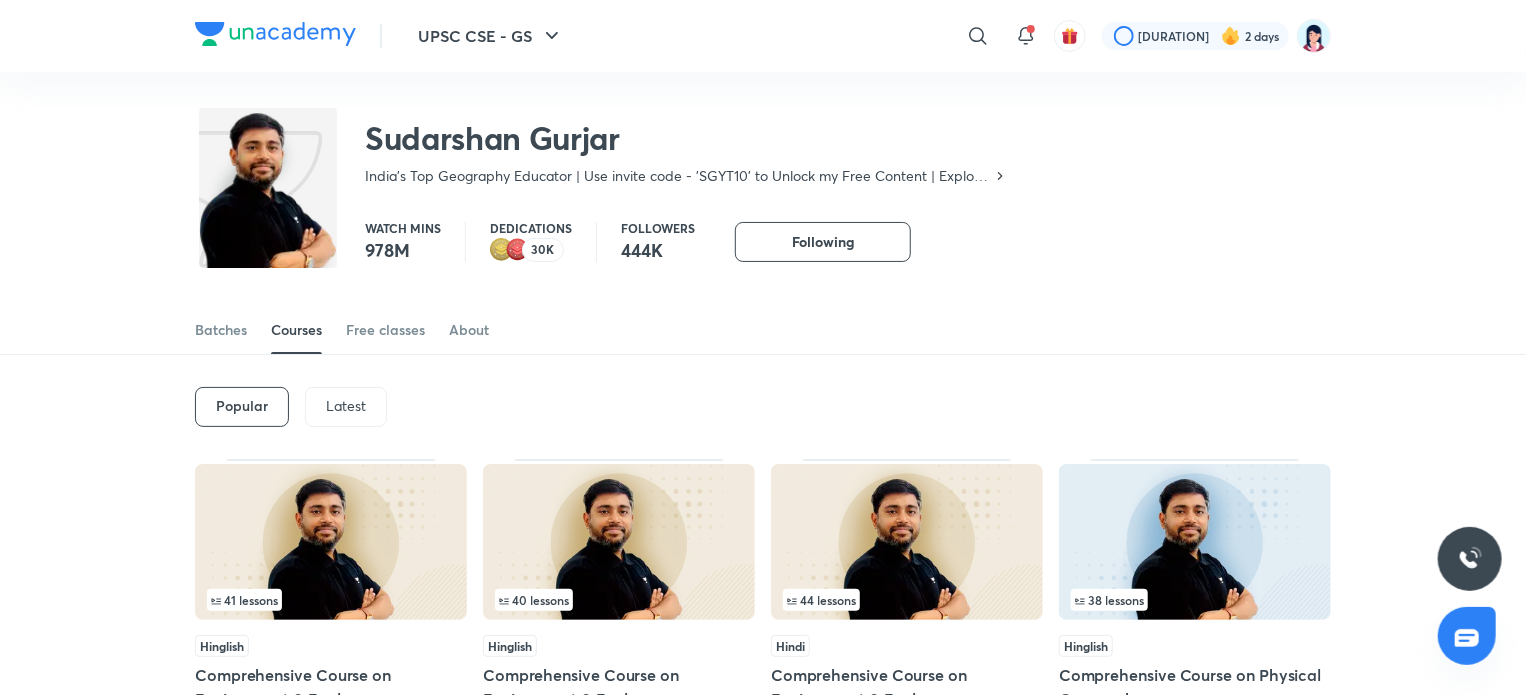 click on "Latest" at bounding box center [346, 407] 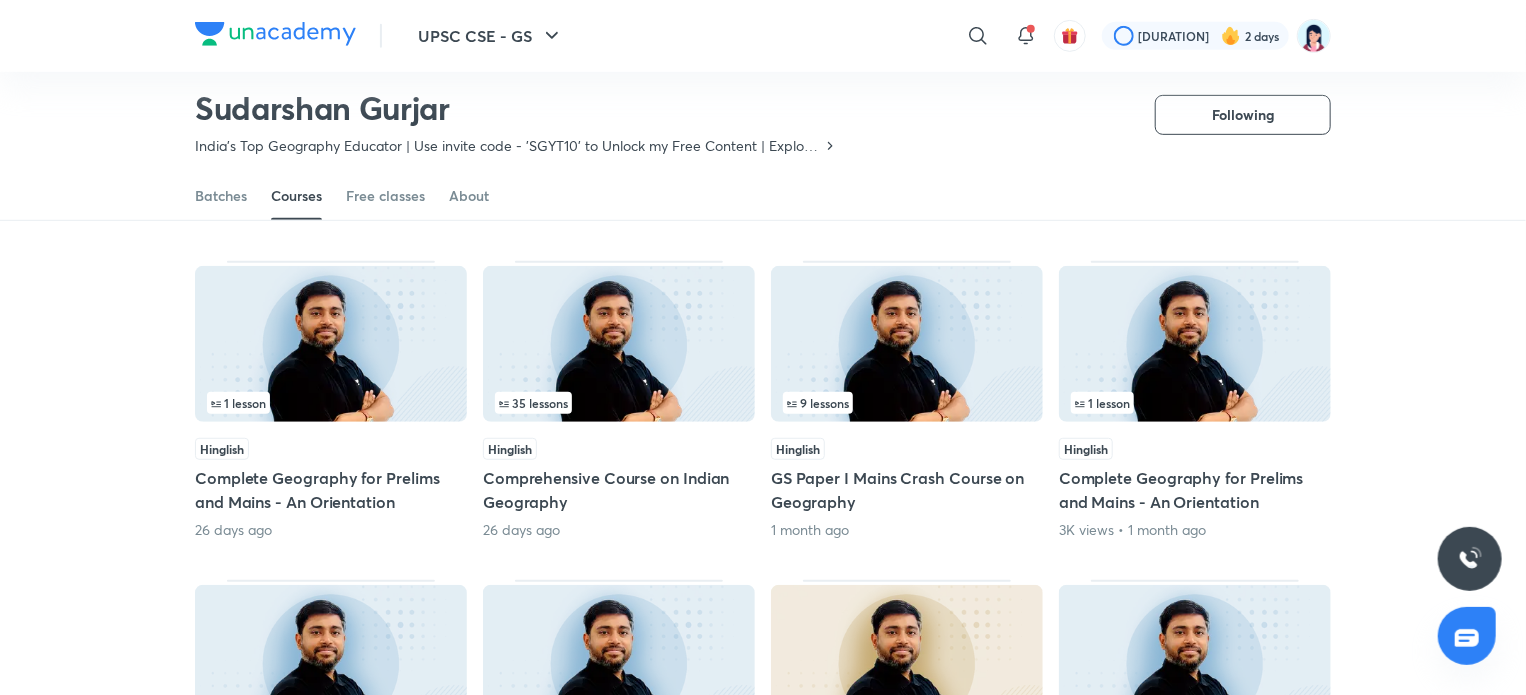 scroll, scrollTop: 496, scrollLeft: 0, axis: vertical 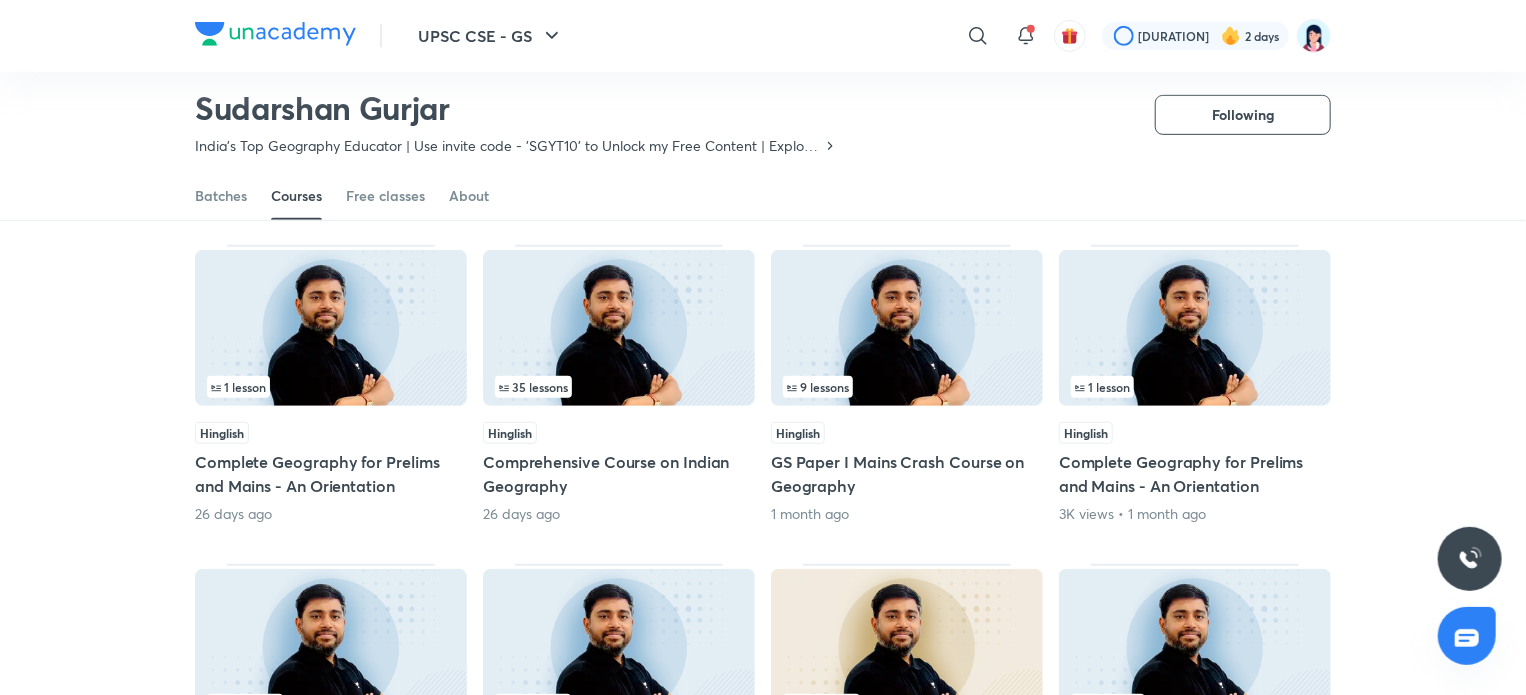 click at bounding box center (619, 328) 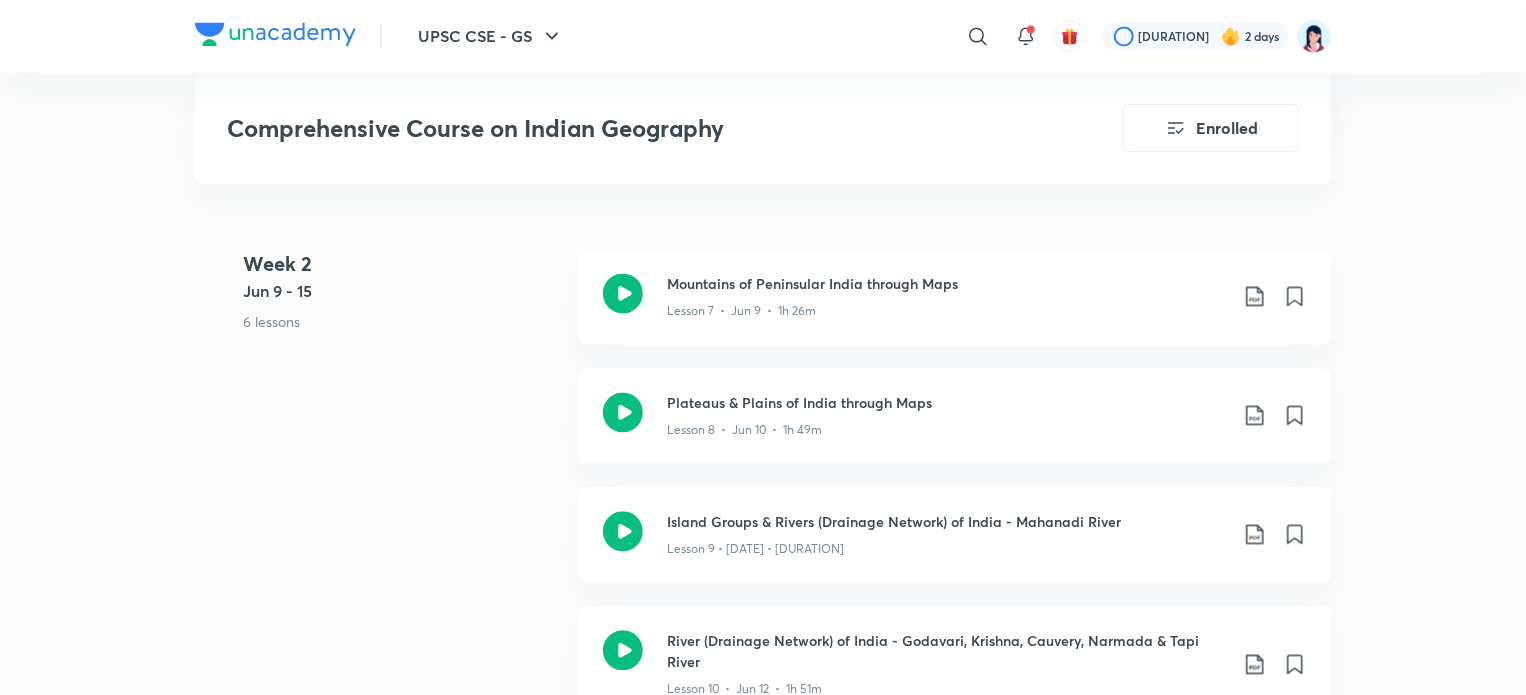 scroll, scrollTop: 1948, scrollLeft: 0, axis: vertical 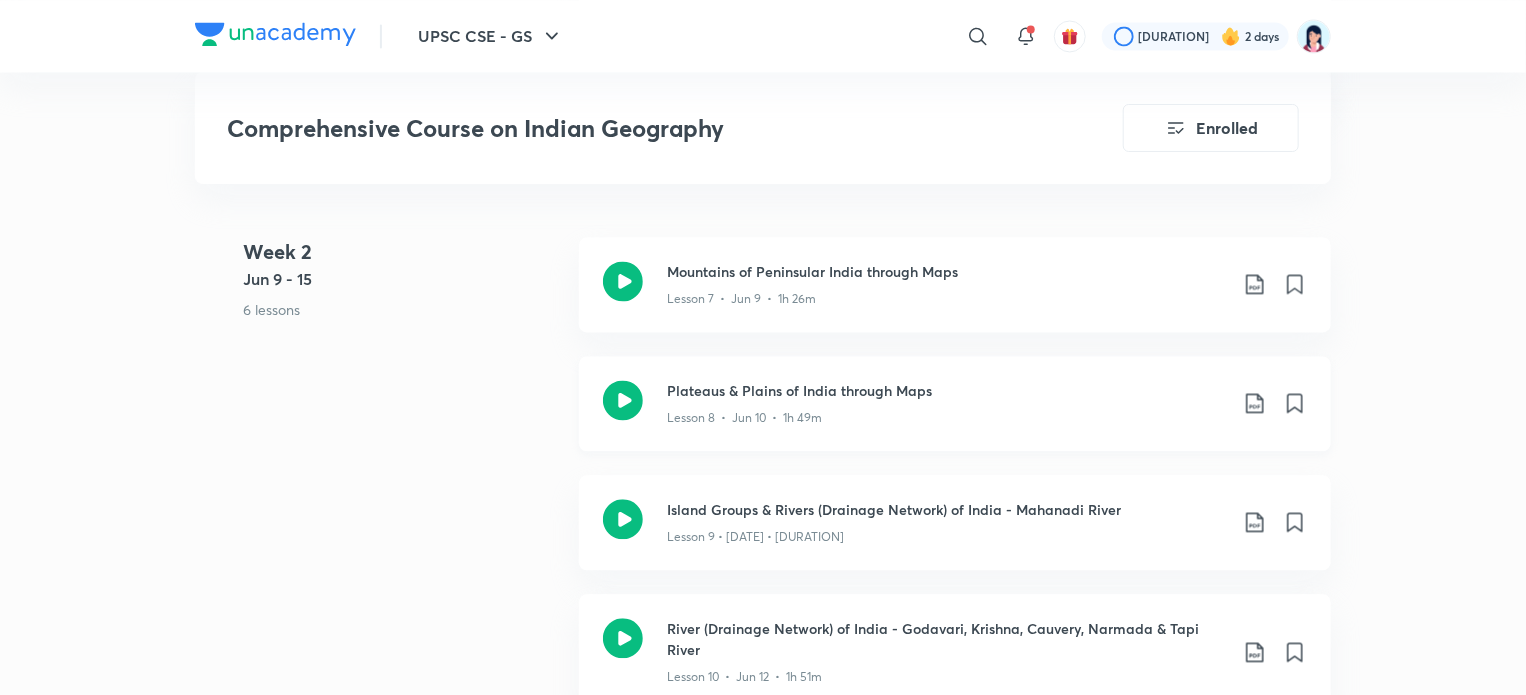 click 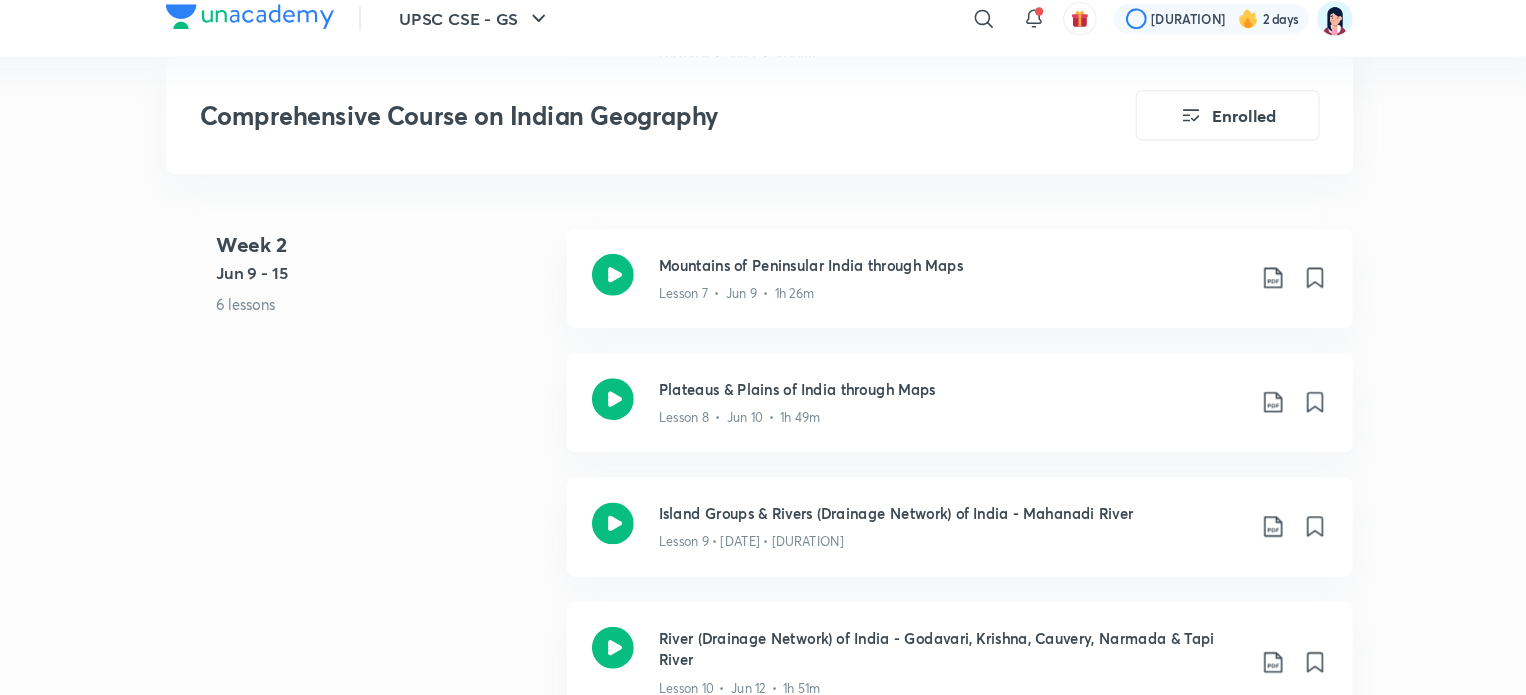 scroll, scrollTop: 1946, scrollLeft: 0, axis: vertical 